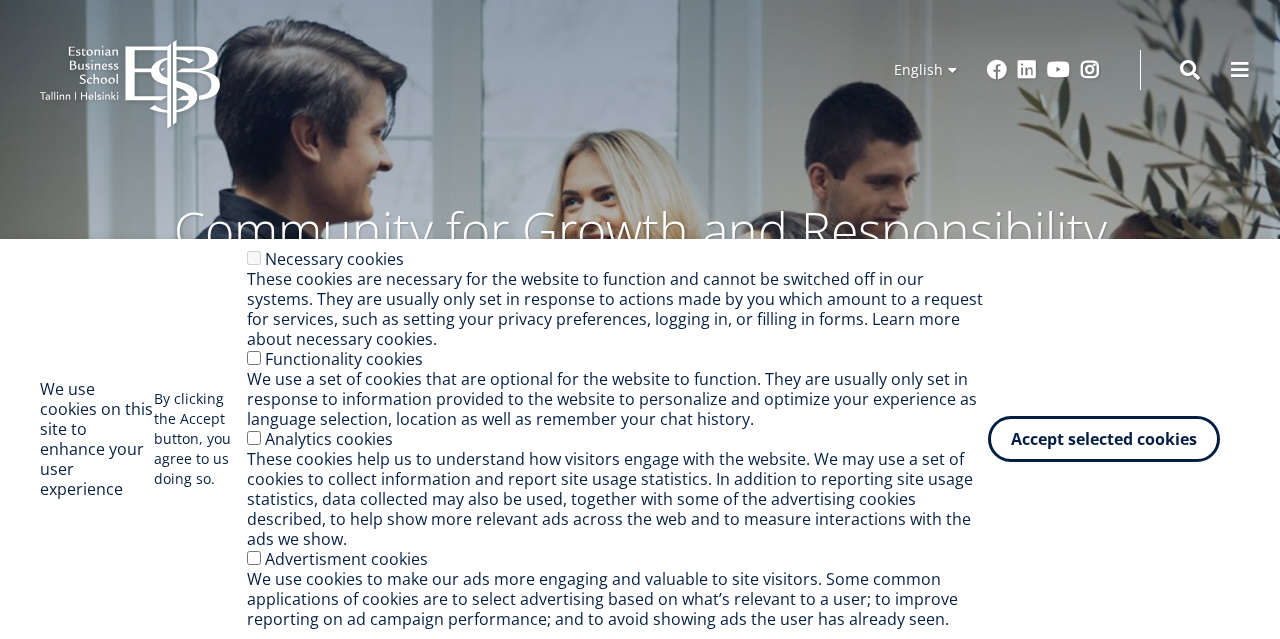scroll, scrollTop: 0, scrollLeft: 0, axis: both 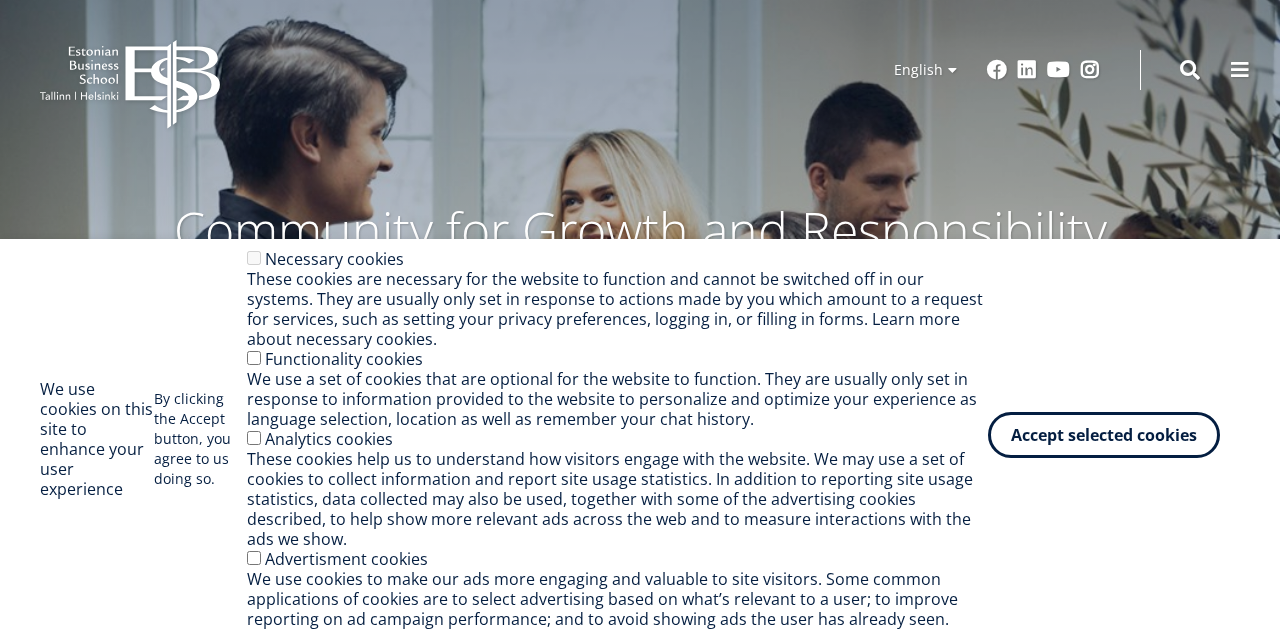 click on "Accept selected cookies" at bounding box center (1104, 435) 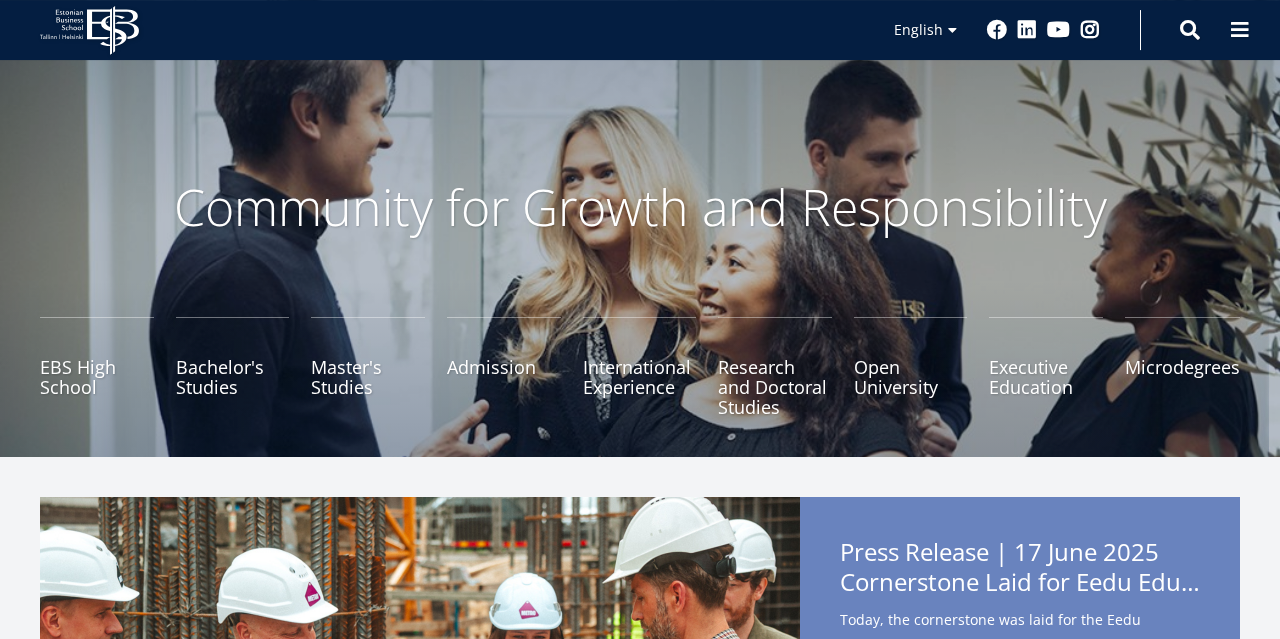 scroll, scrollTop: 0, scrollLeft: 0, axis: both 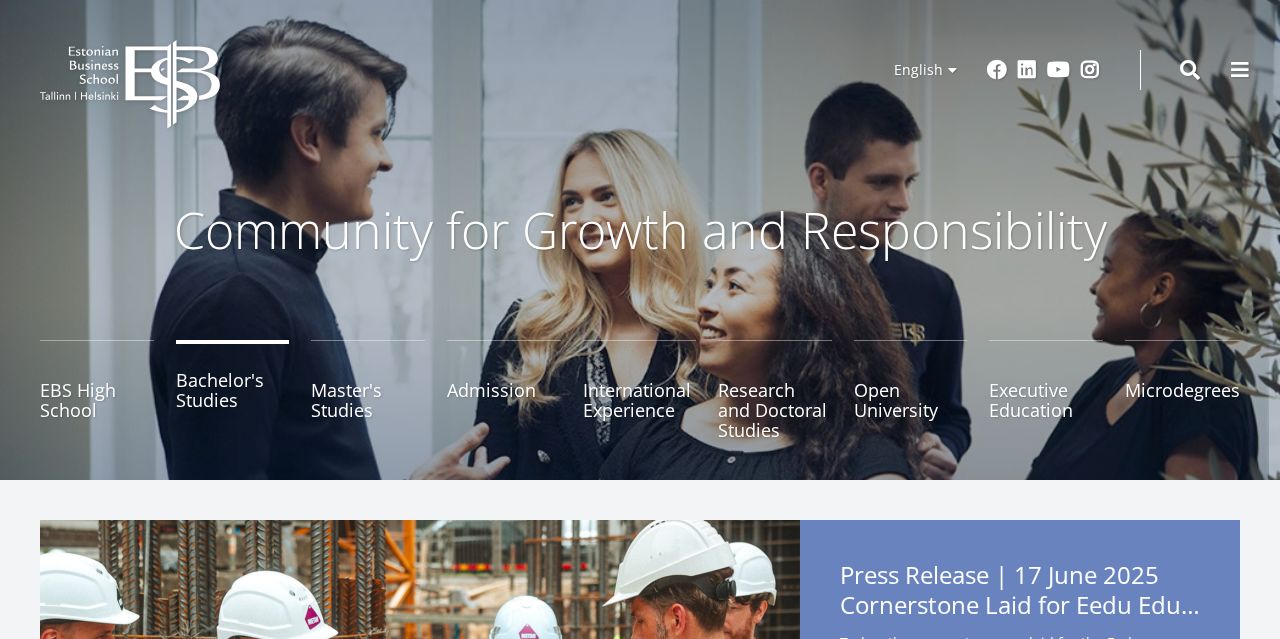 click on "Bachelor's Studies" at bounding box center [233, 390] 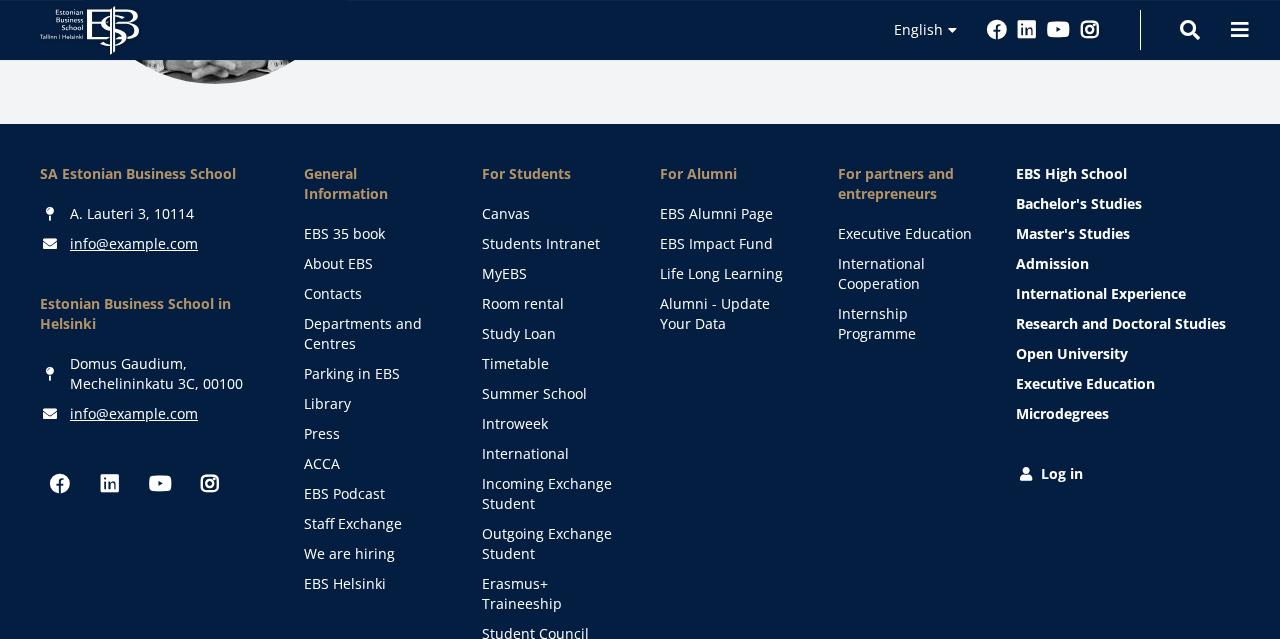 scroll, scrollTop: 2878, scrollLeft: 0, axis: vertical 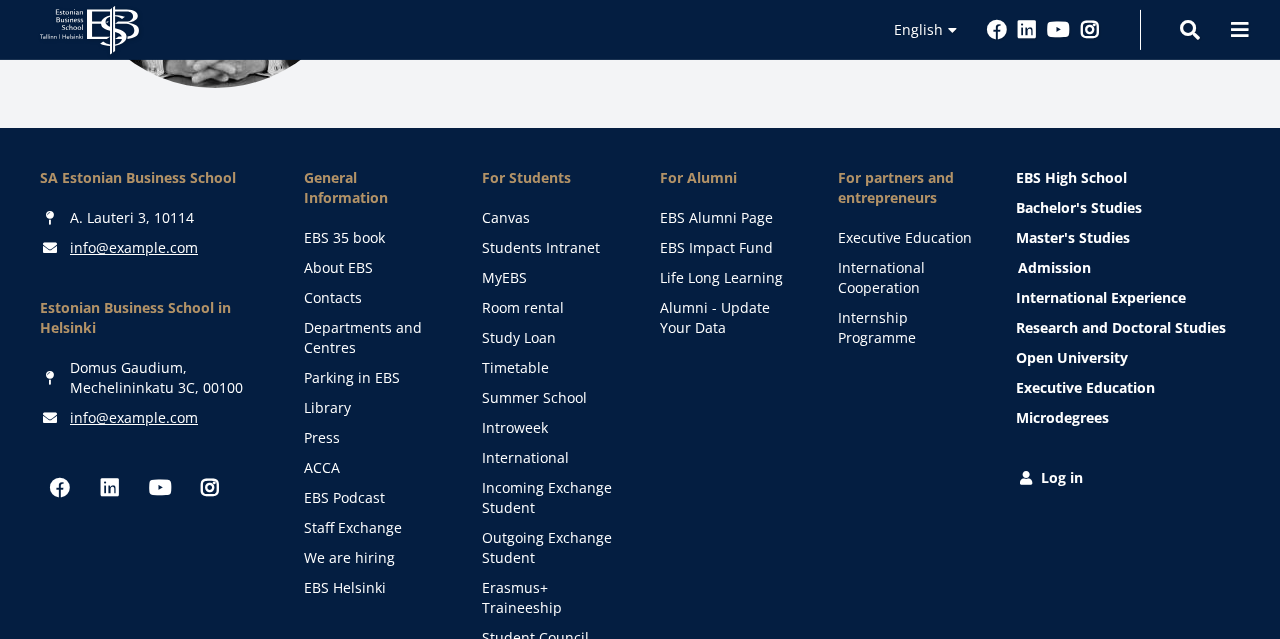 click on "Admission" at bounding box center (1130, 268) 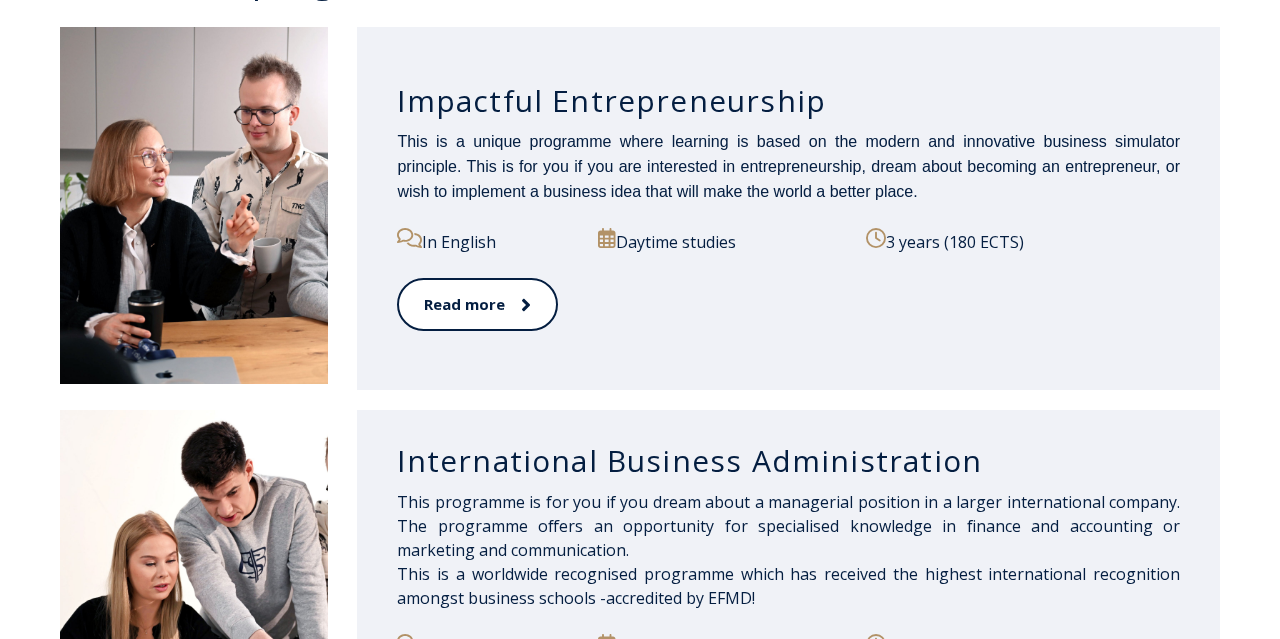 scroll, scrollTop: 1085, scrollLeft: 0, axis: vertical 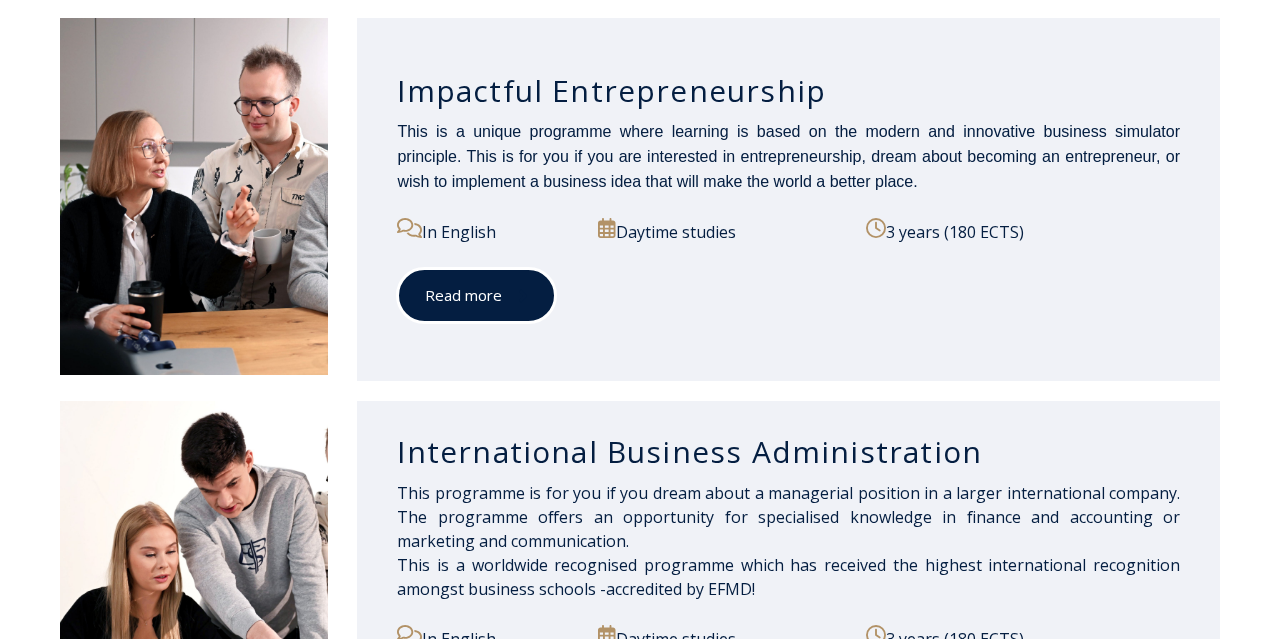 click at bounding box center (515, 296) 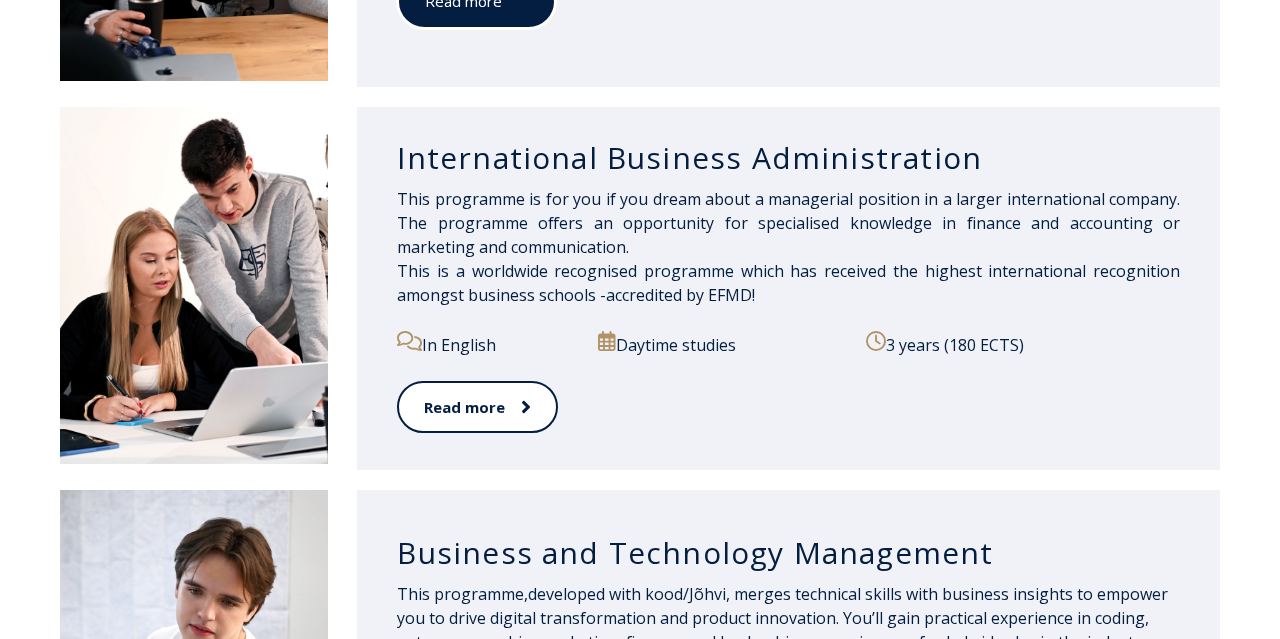 scroll, scrollTop: 1383, scrollLeft: 0, axis: vertical 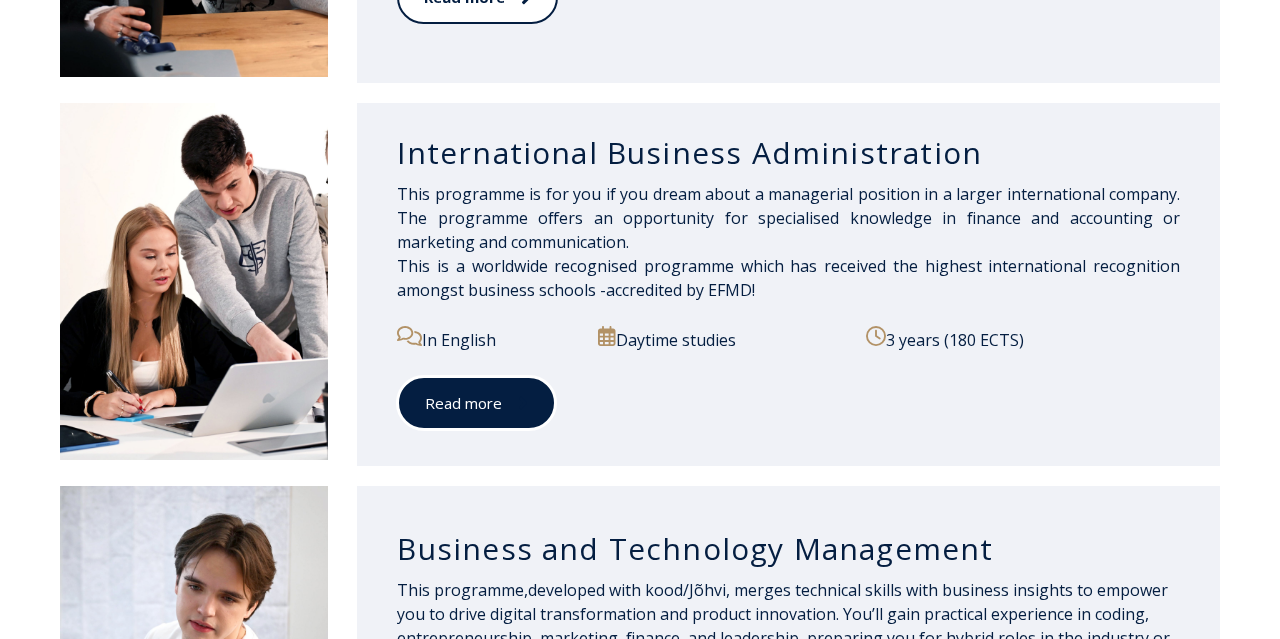 click at bounding box center [515, 403] 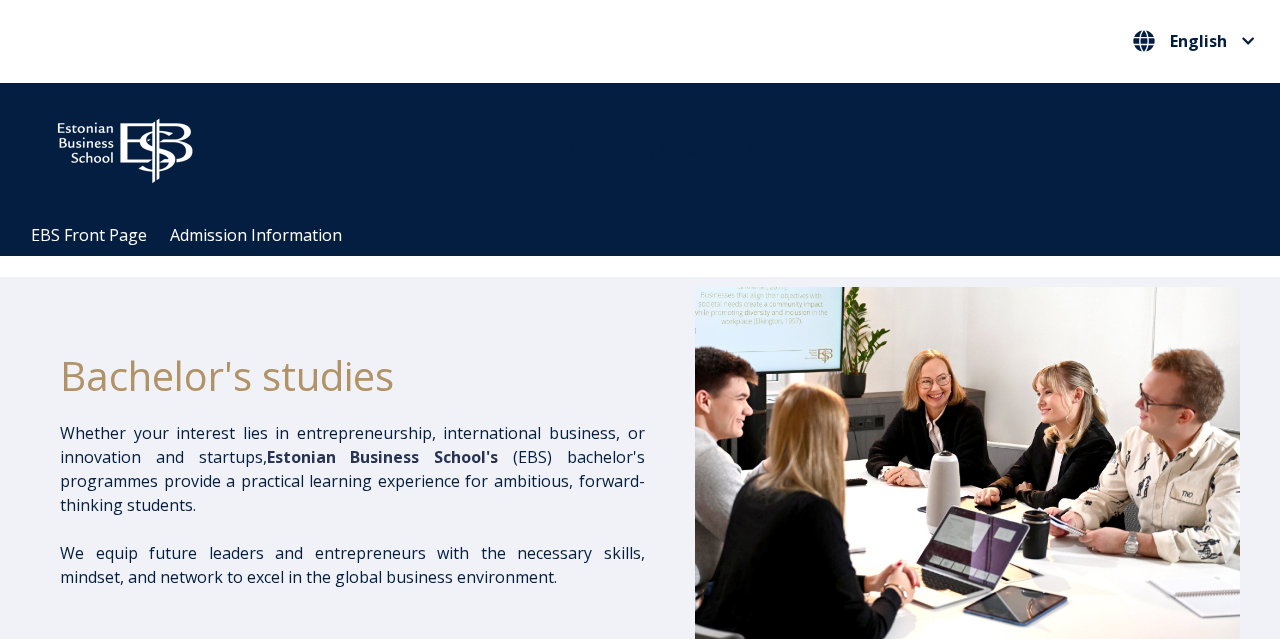 scroll, scrollTop: 1384, scrollLeft: 0, axis: vertical 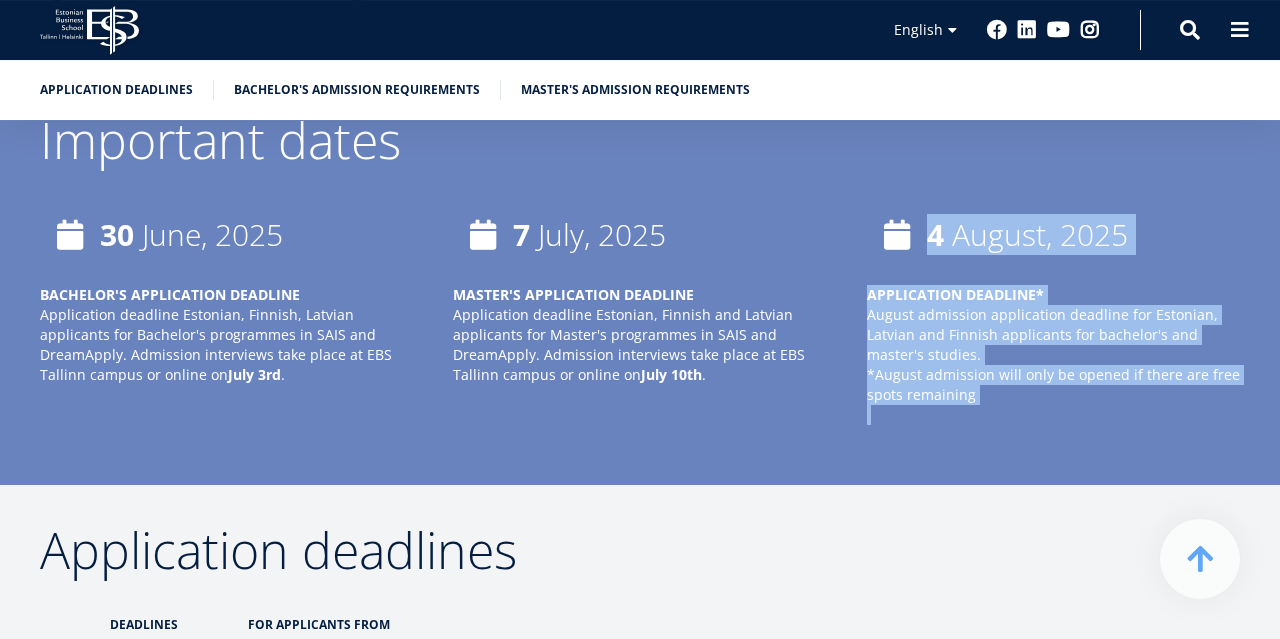 drag, startPoint x: 931, startPoint y: 229, endPoint x: 1079, endPoint y: 411, distance: 234.58047 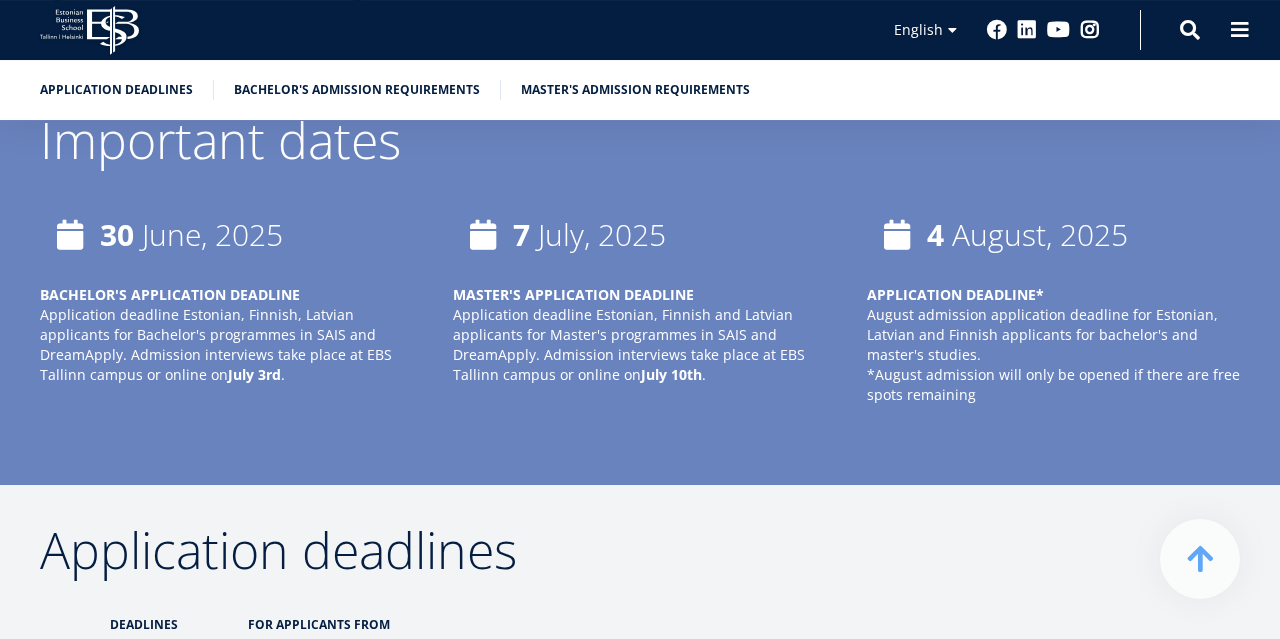 click on "Application deadlines
DeadlineS
For applicants from
1st October- 4th November
Application period for EU citizens for starting studies on Two-year MBA programme in January 2025
1st October- 5th January
Application period for Estonian citizens for starting studies on Two-year MBA programme in January 2025
1 February – 1 April
Application period for non-EU citizens
1 February – 30 June
Application period for citizens EU, USA, Canada, Japan and non-EU applicants, who are residing in Estonia on a legal basis
1 February – 30 June
Application period for Bachelor's programmes for Estonian, Finnish and Latvian citizens
1 February – 7 July
Application period for Master's programmes for Estonian, Finnish and Latvian citizens
August 24-25
Start of studies for master's students
August 26 – 30
Introweek and start of studies for bachelor's students" at bounding box center (640, 1550) 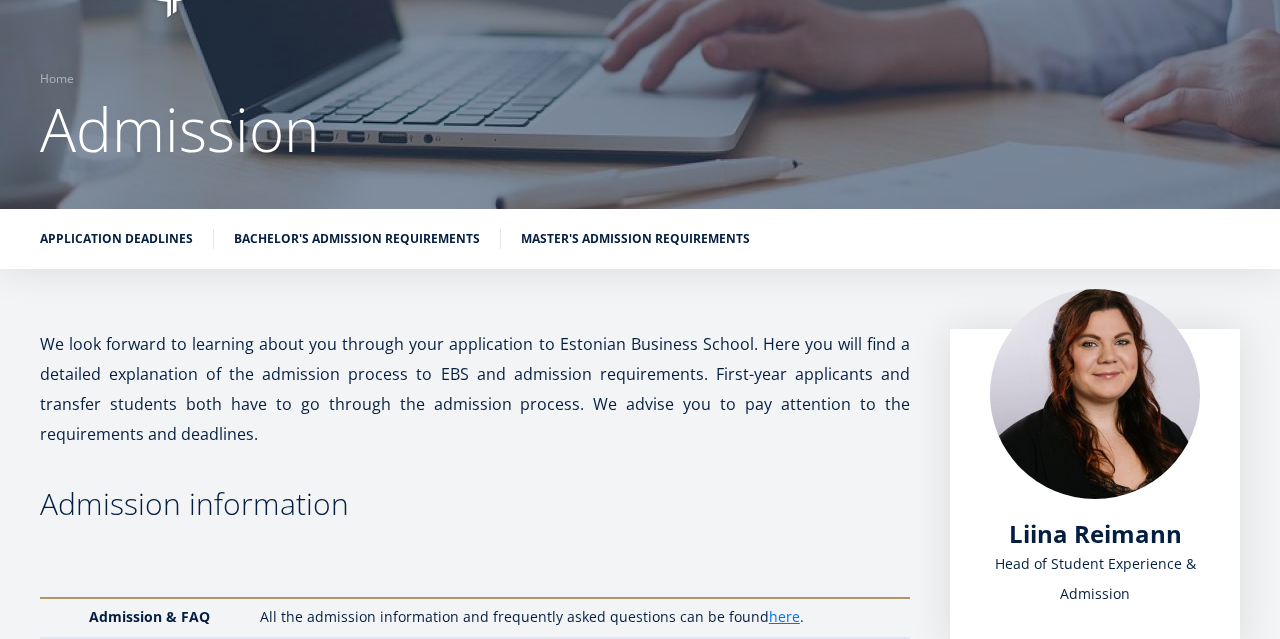 scroll, scrollTop: 0, scrollLeft: 0, axis: both 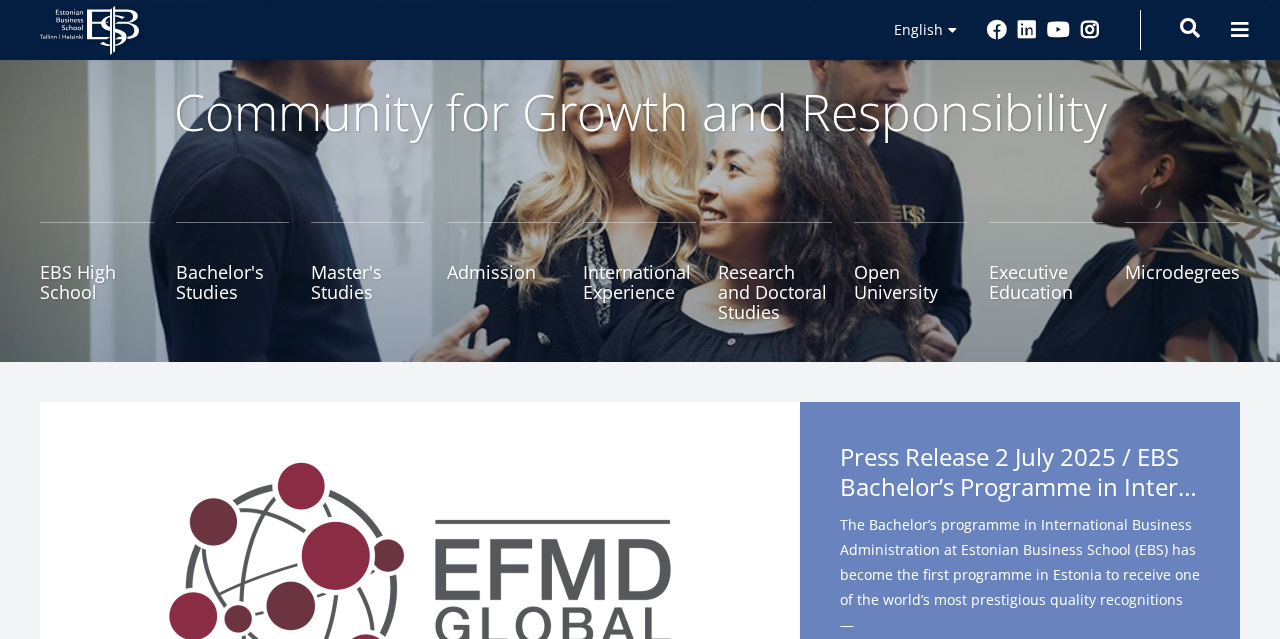 click at bounding box center [1190, 28] 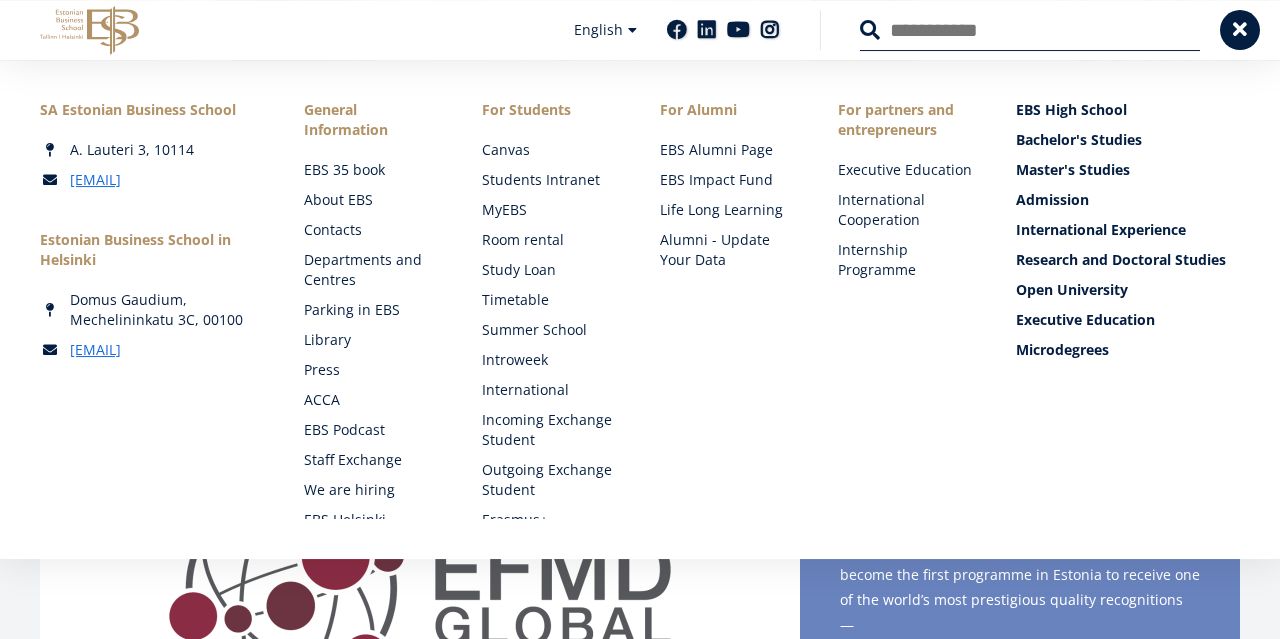 click on "Search" at bounding box center [1030, 30] 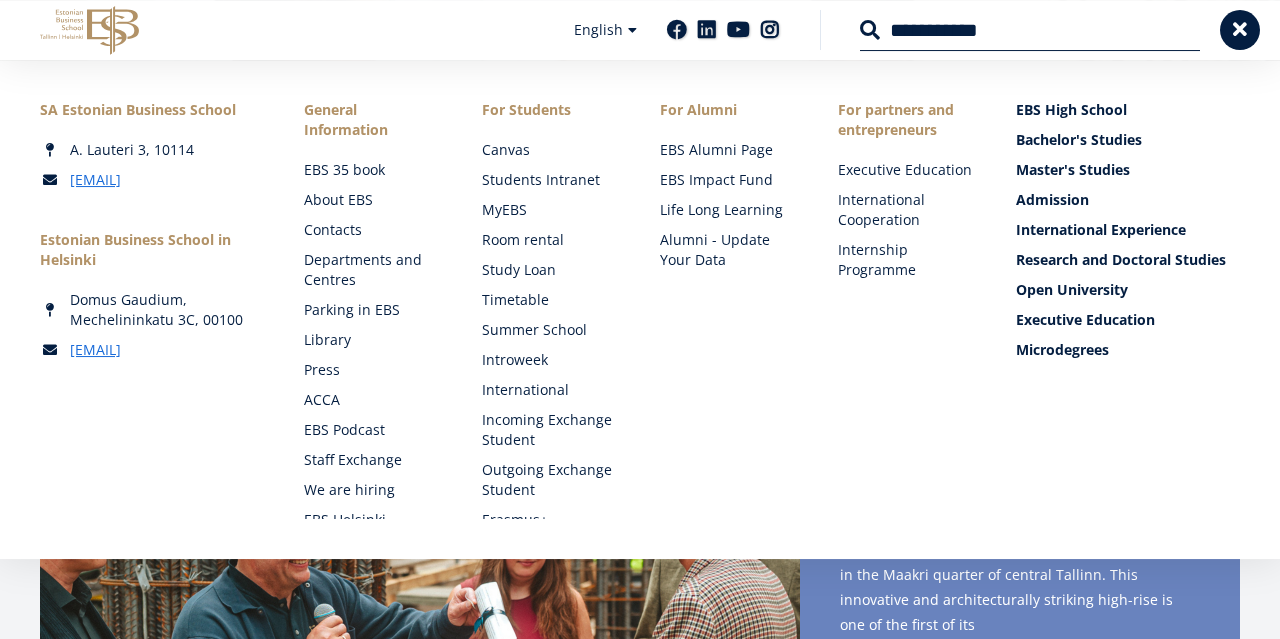 type on "**********" 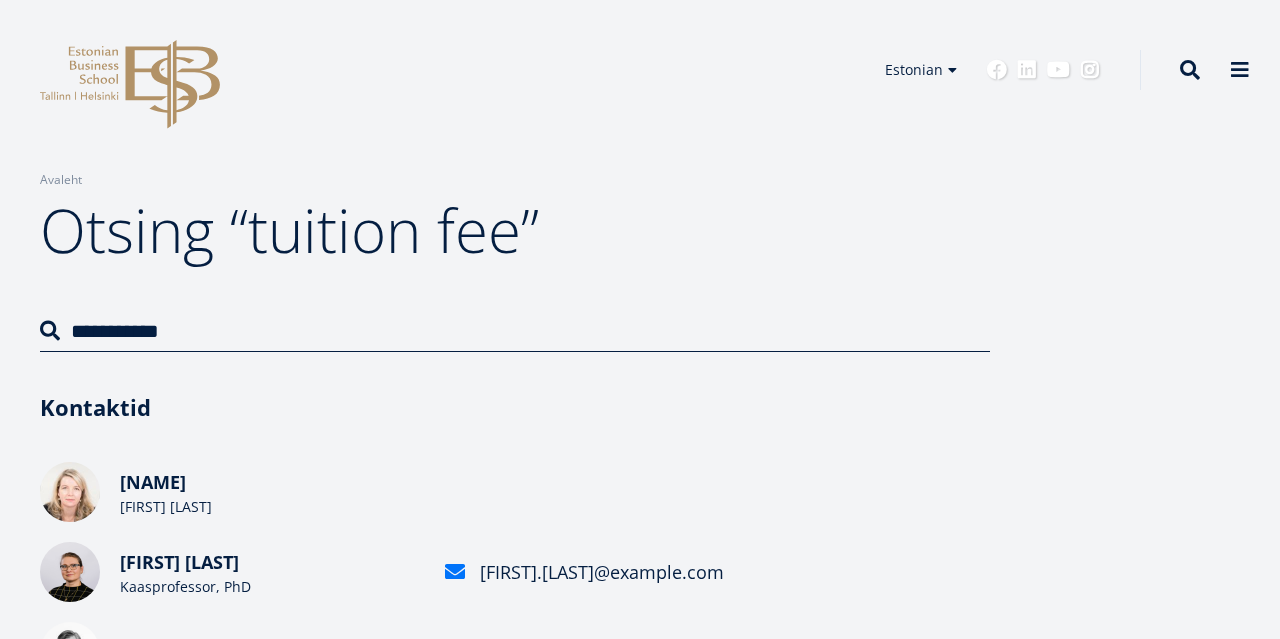 scroll, scrollTop: 0, scrollLeft: 0, axis: both 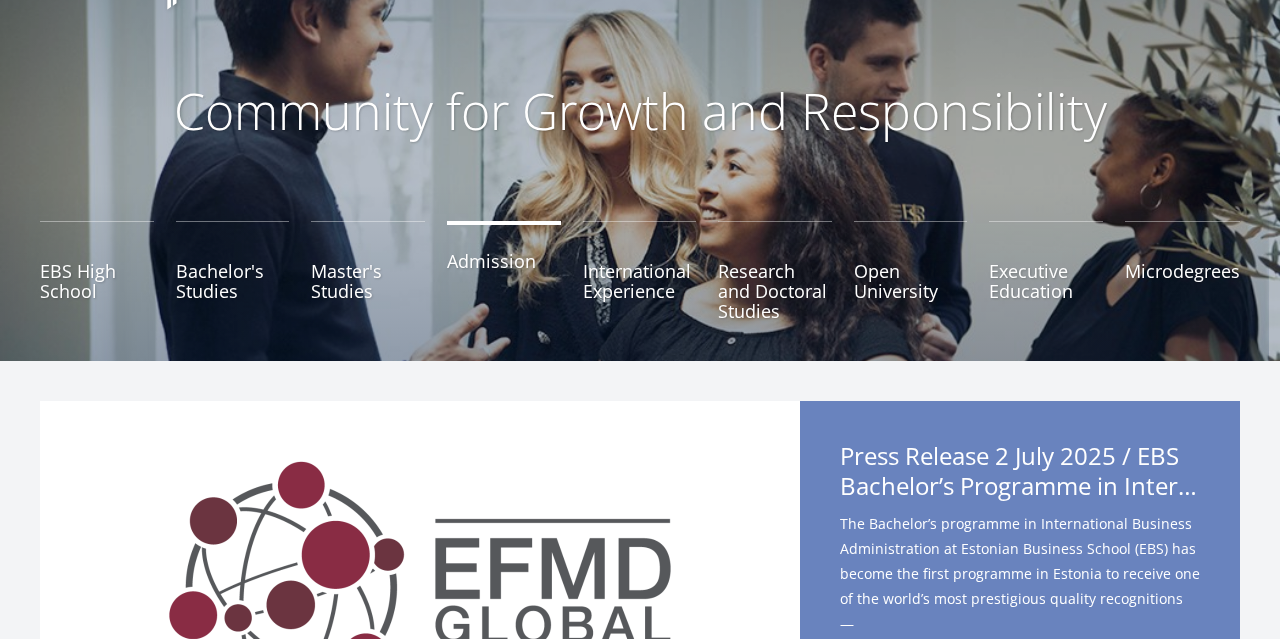 click on "Admission" at bounding box center [504, 271] 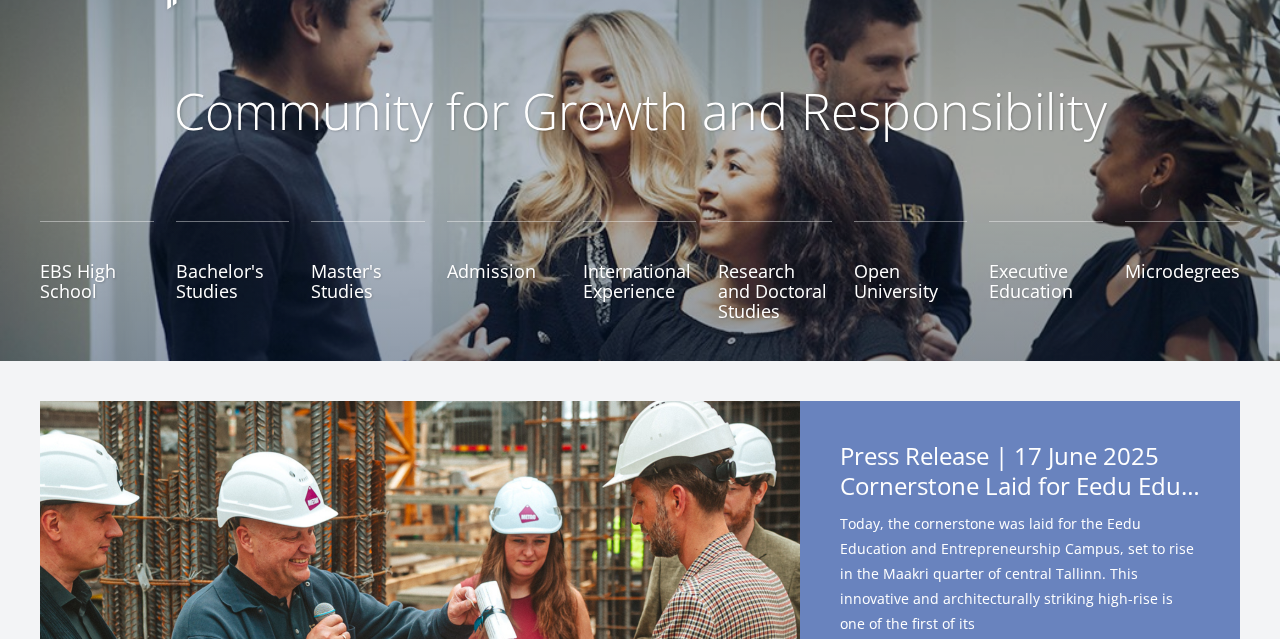 scroll, scrollTop: 0, scrollLeft: 0, axis: both 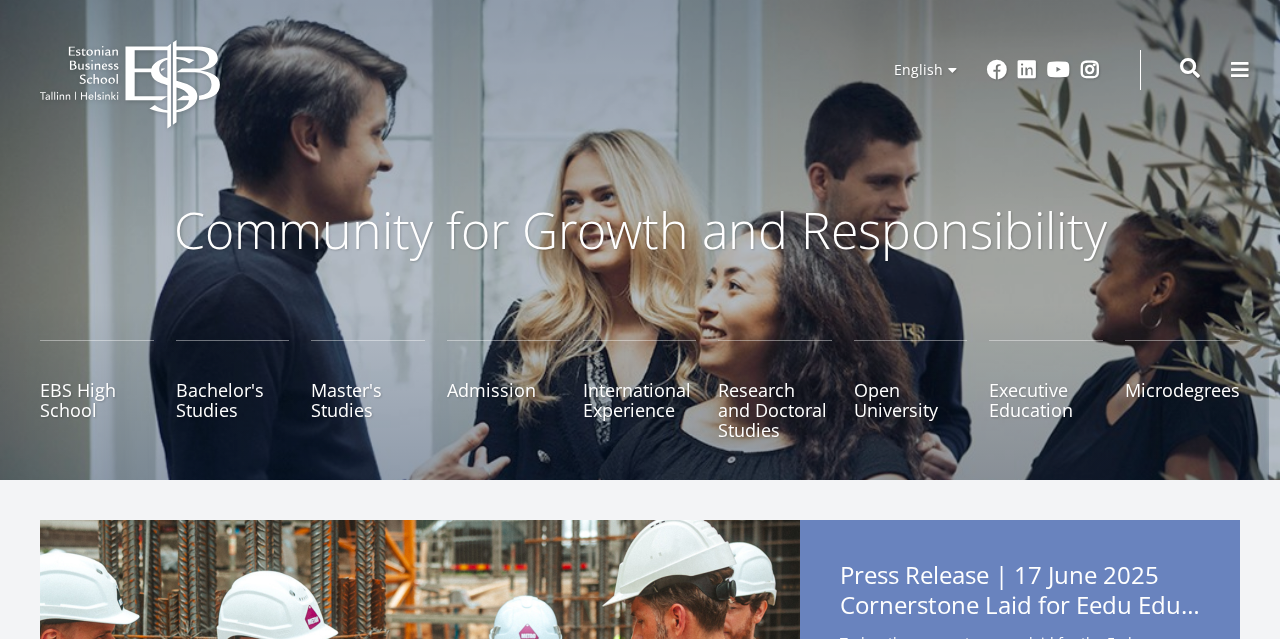 click at bounding box center (1190, 68) 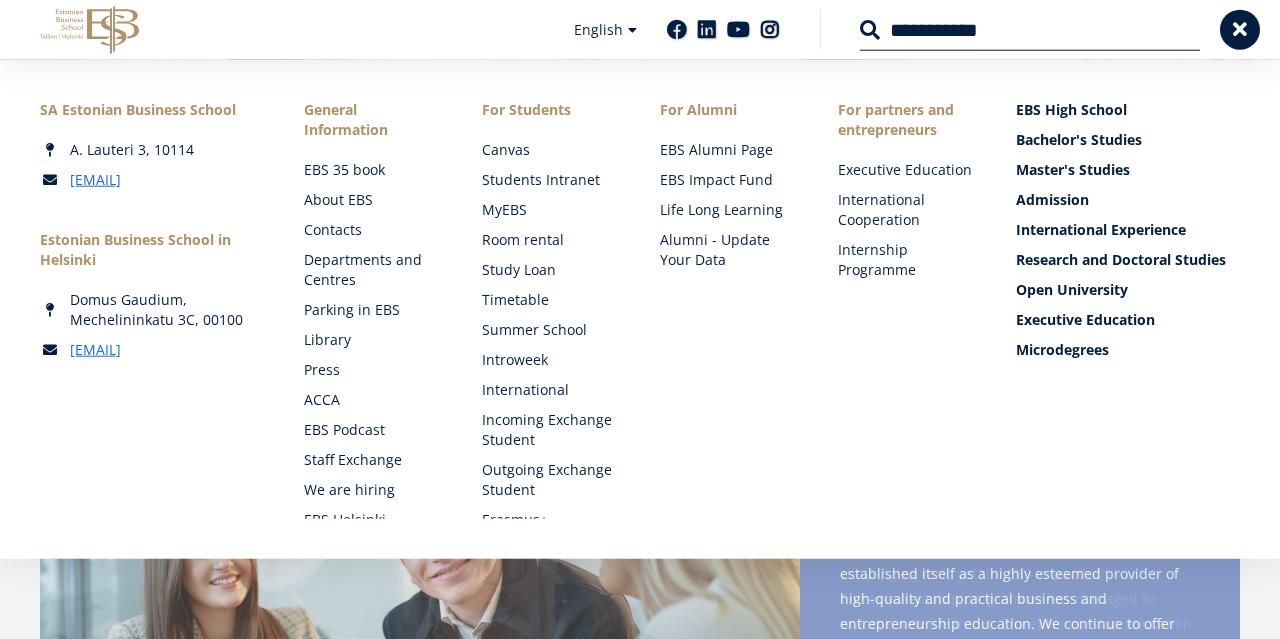 scroll, scrollTop: 98, scrollLeft: 0, axis: vertical 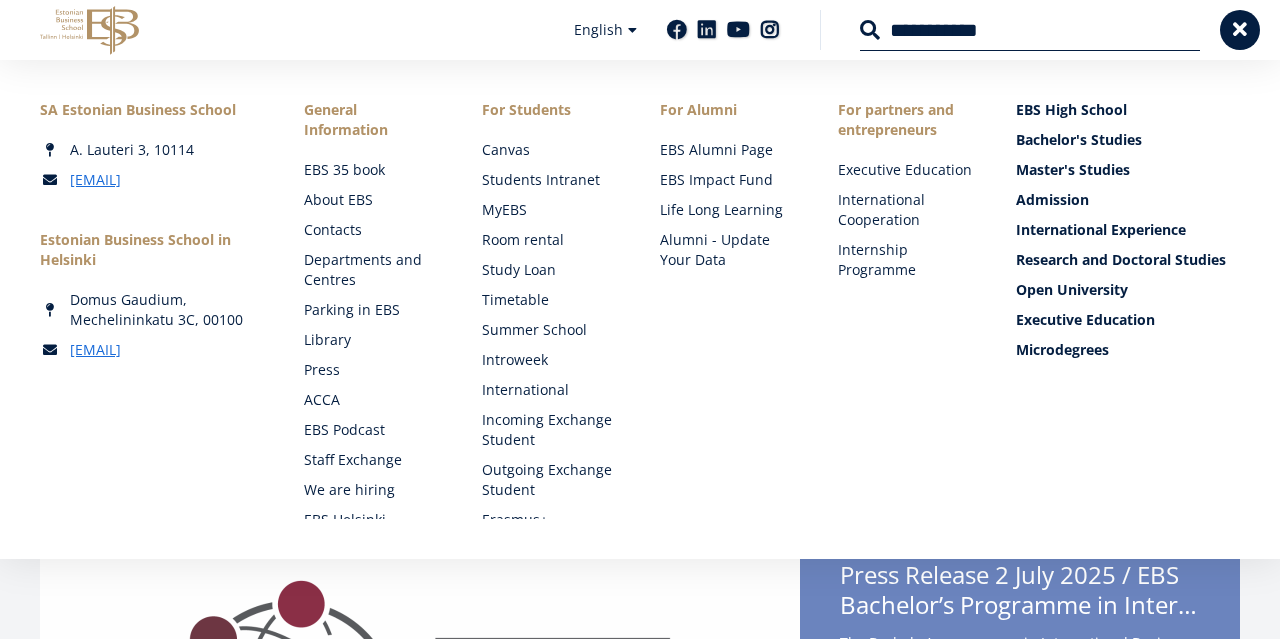 click on "**********" at bounding box center (1030, 30) 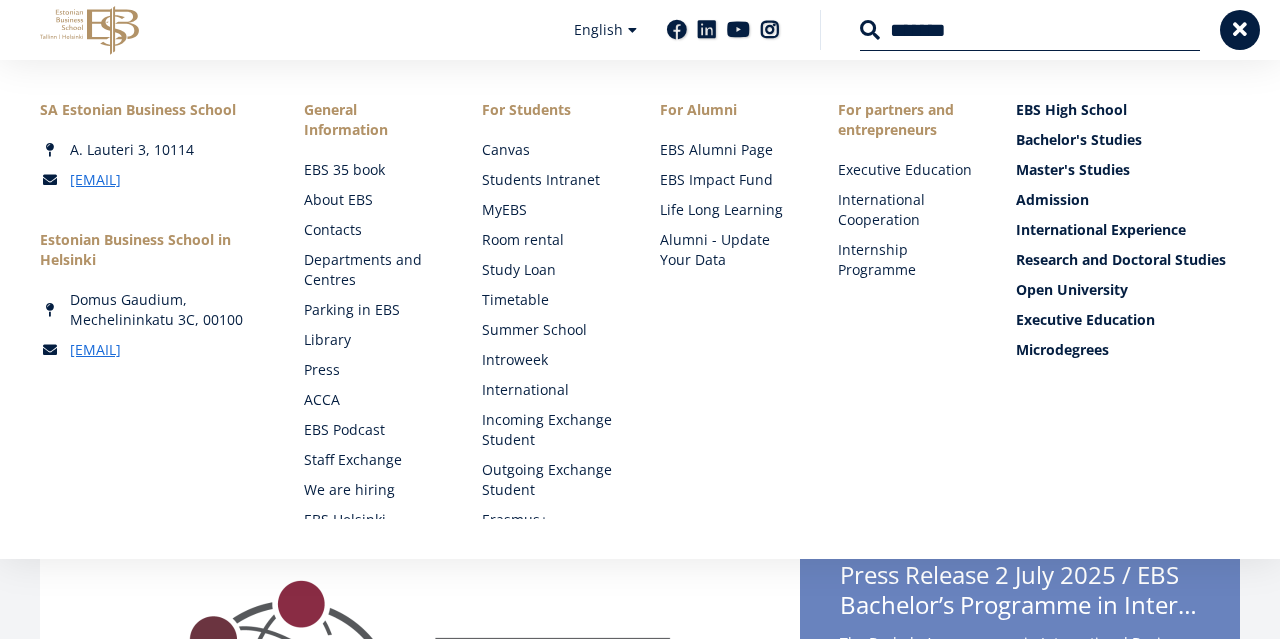type on "*******" 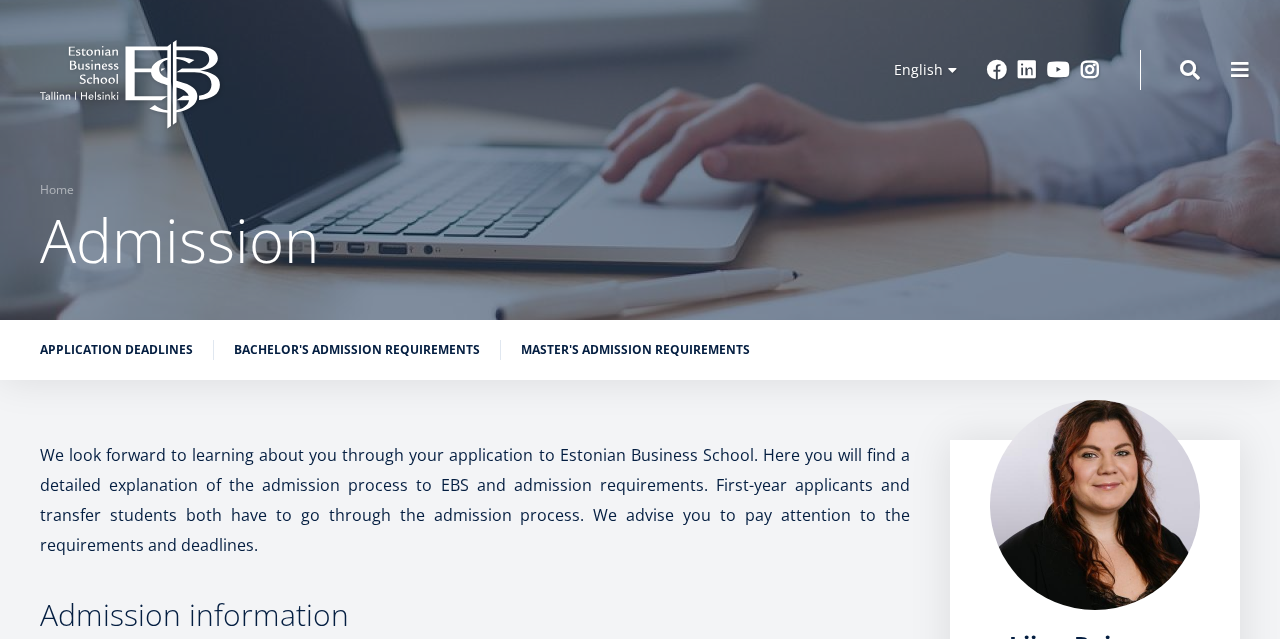 scroll, scrollTop: 0, scrollLeft: 0, axis: both 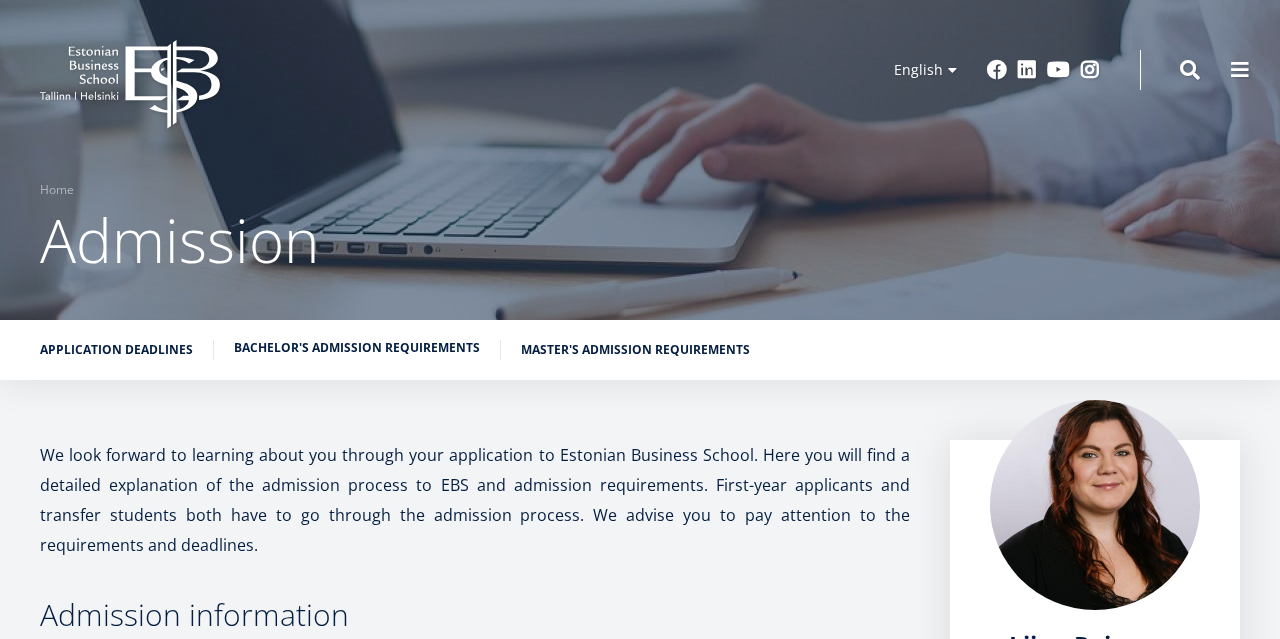 click on "Bachelor's admission requirements" at bounding box center (357, 348) 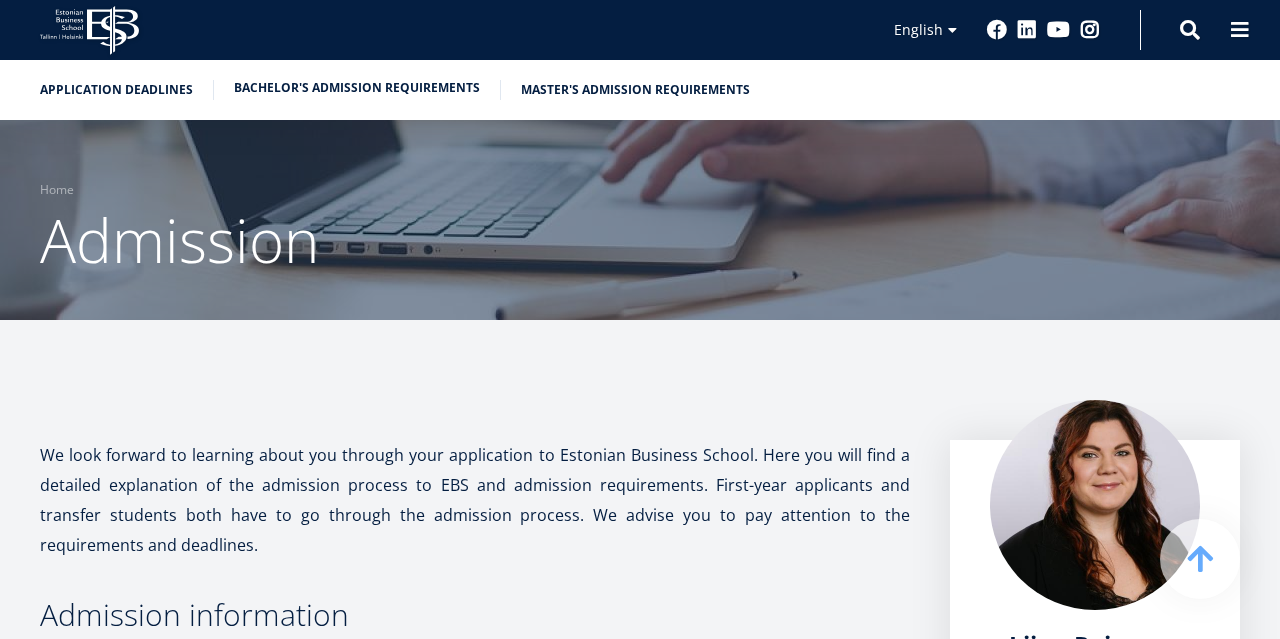 scroll, scrollTop: 2302, scrollLeft: 0, axis: vertical 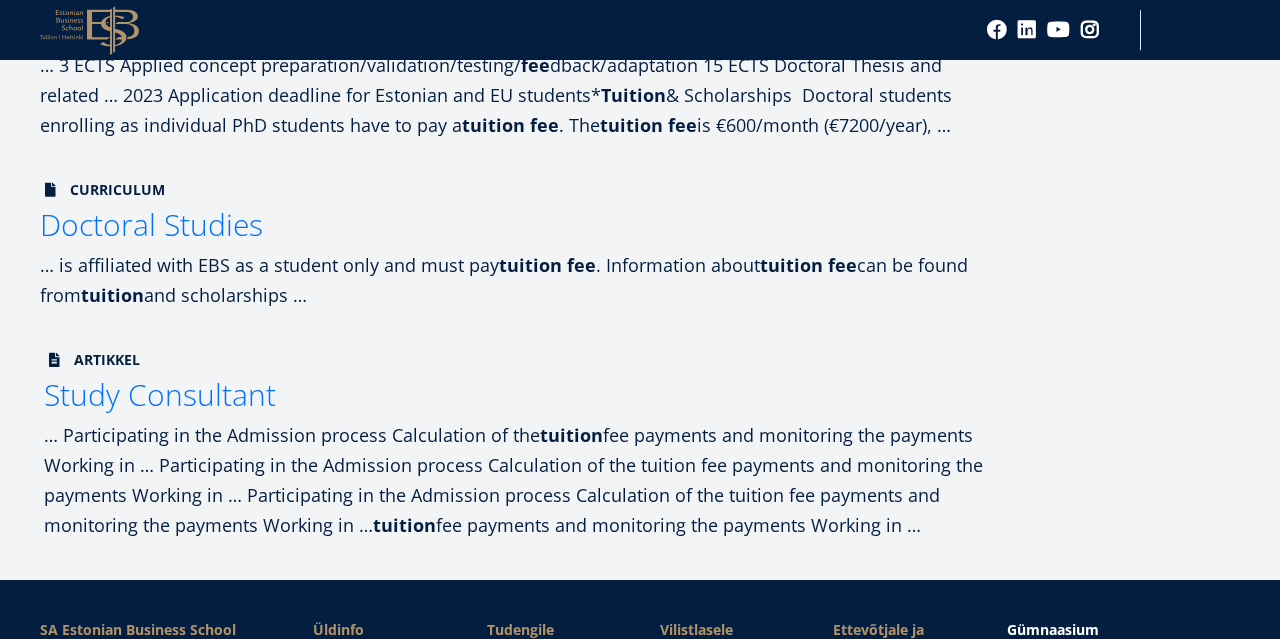 click on "Study Consultant" at bounding box center (160, 394) 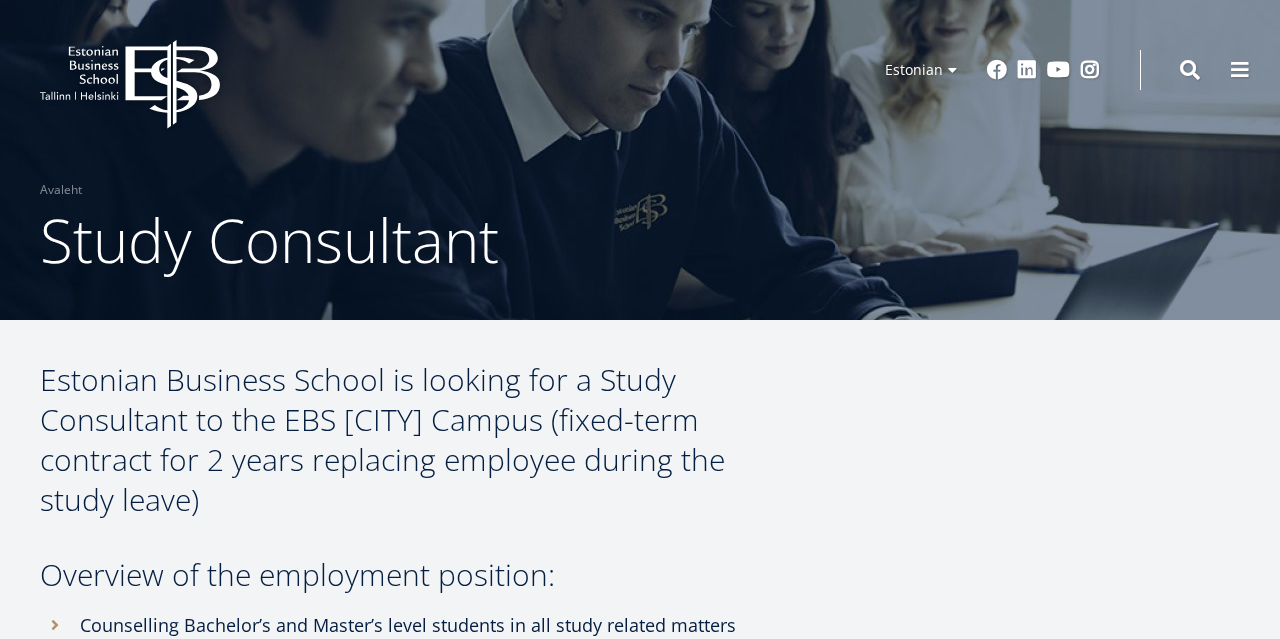 scroll, scrollTop: 0, scrollLeft: 0, axis: both 